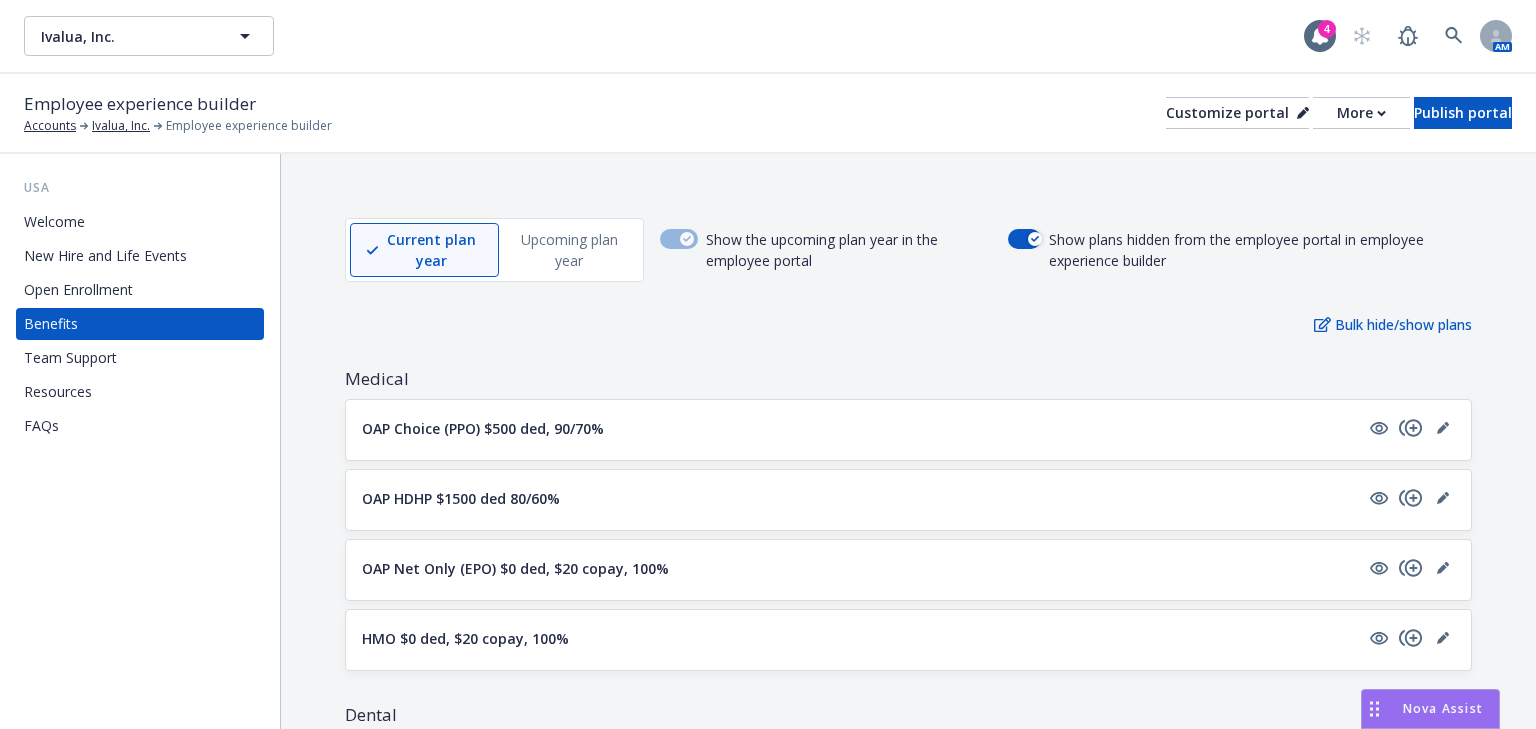 scroll, scrollTop: 0, scrollLeft: 0, axis: both 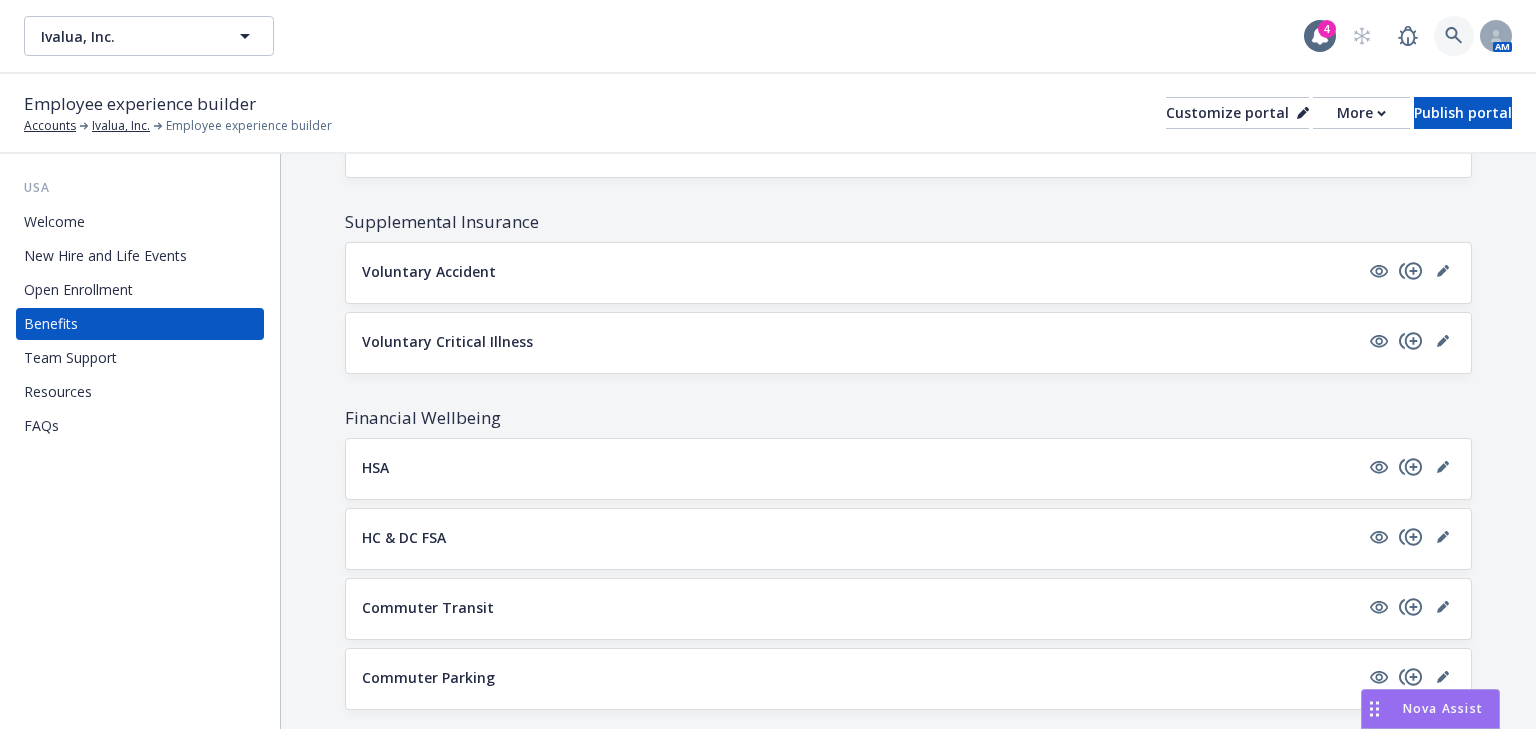 click 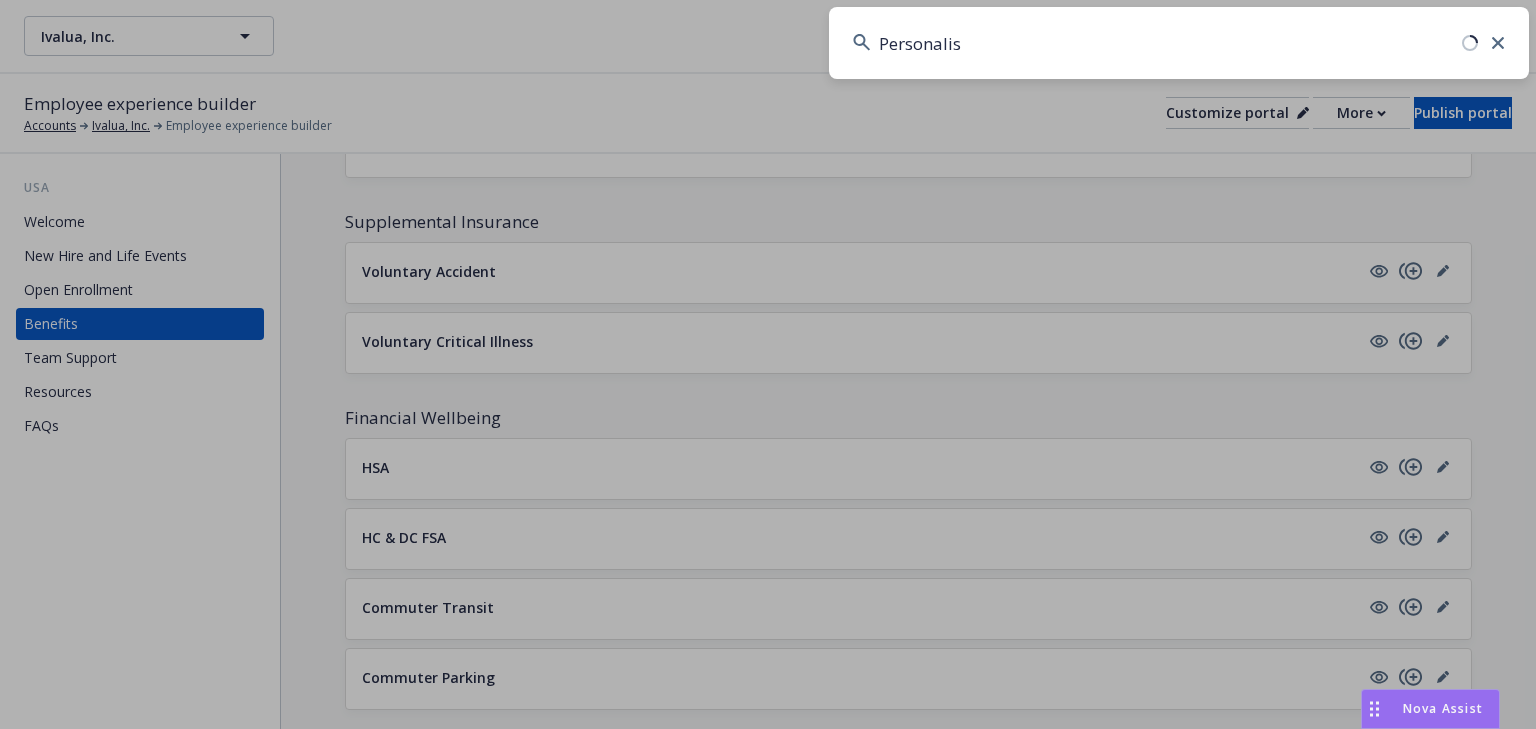 type on "Personalis" 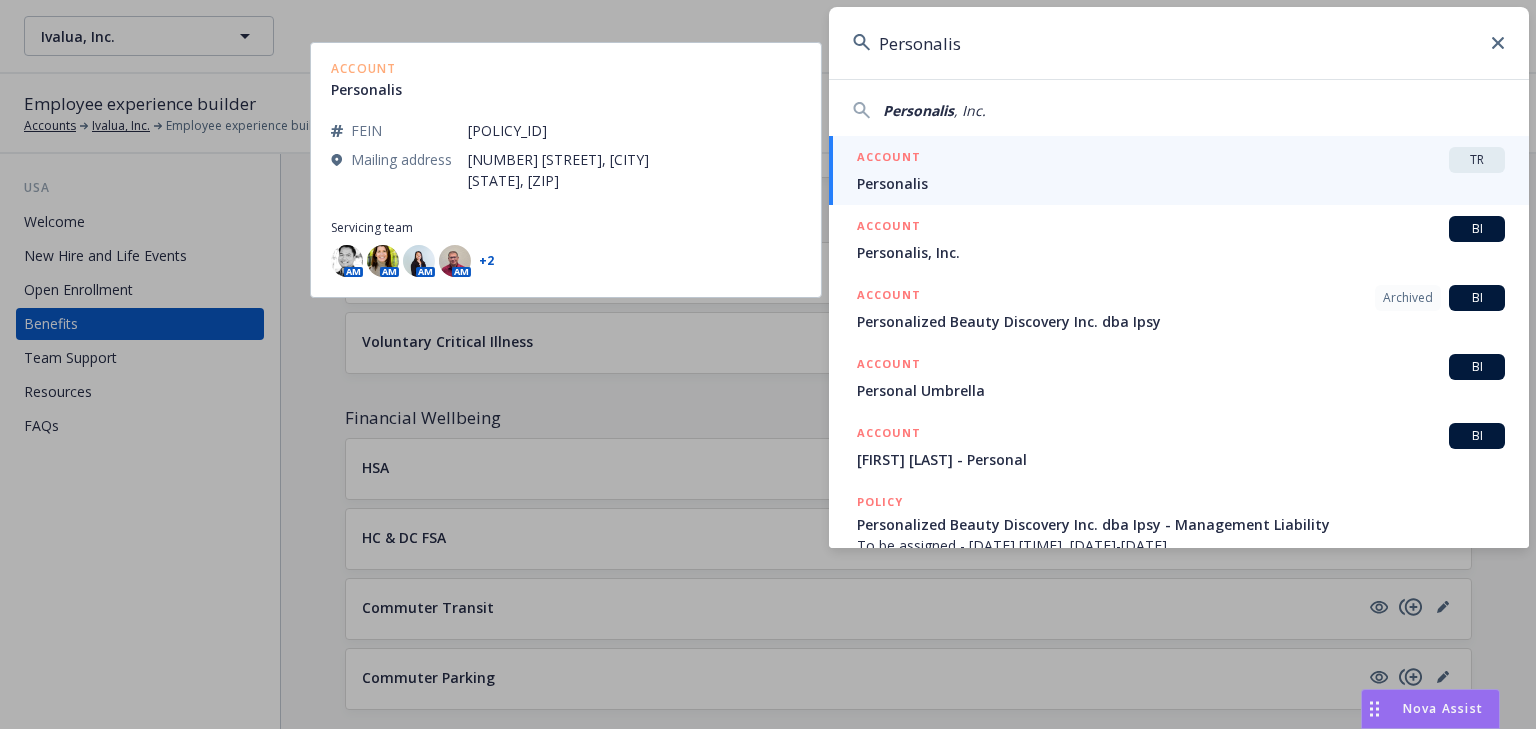 click on "ACCOUNT TR" at bounding box center [1181, 160] 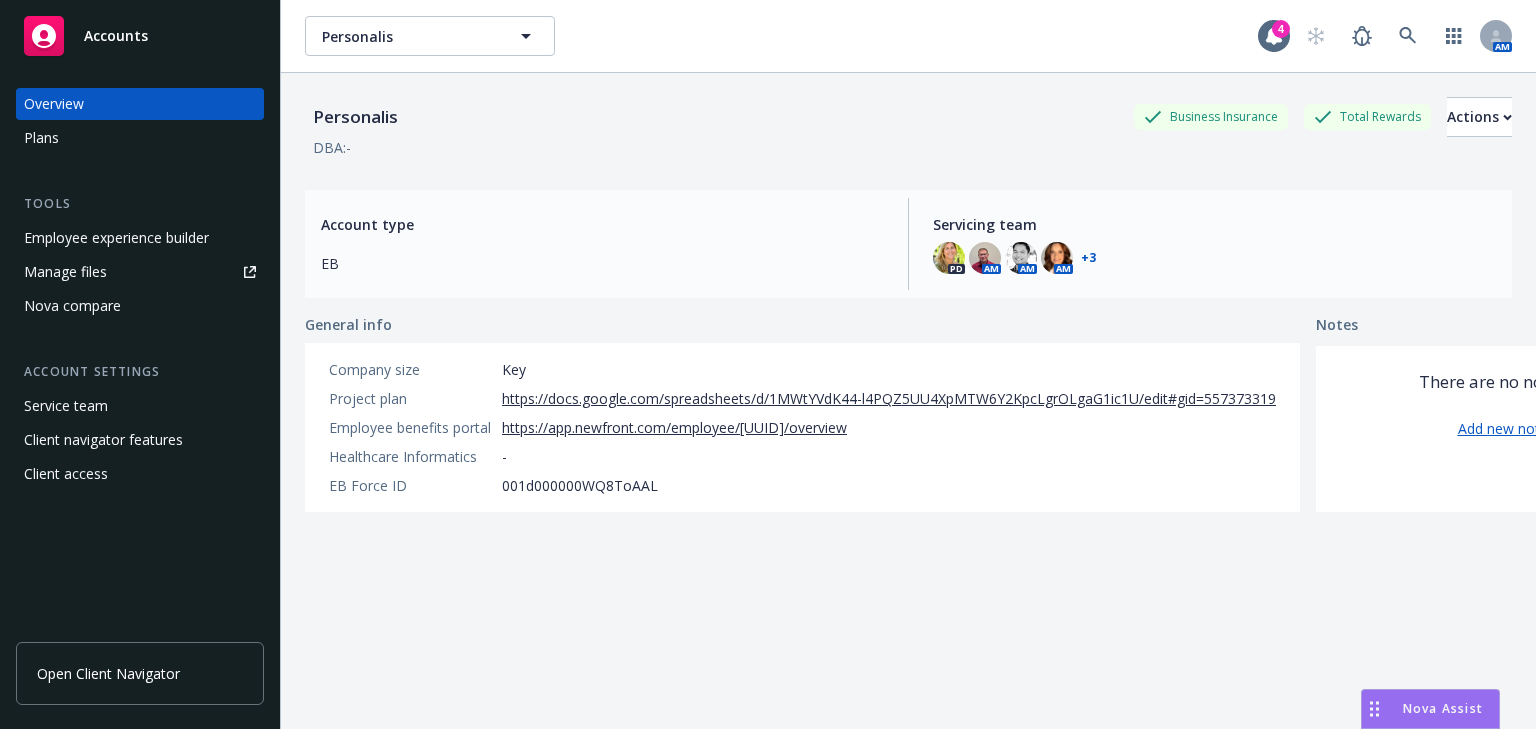 click on "Employee experience builder" at bounding box center (116, 238) 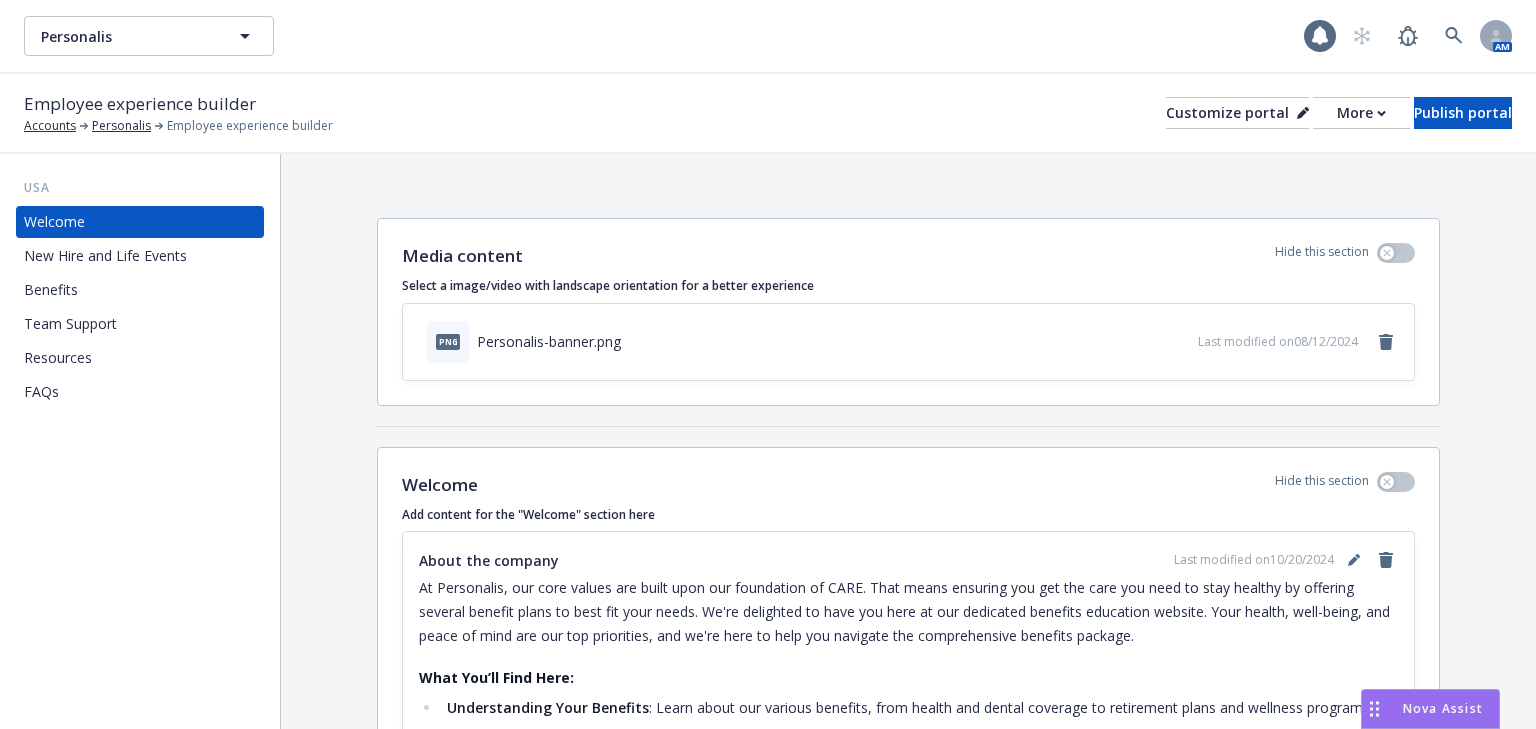scroll, scrollTop: 0, scrollLeft: 0, axis: both 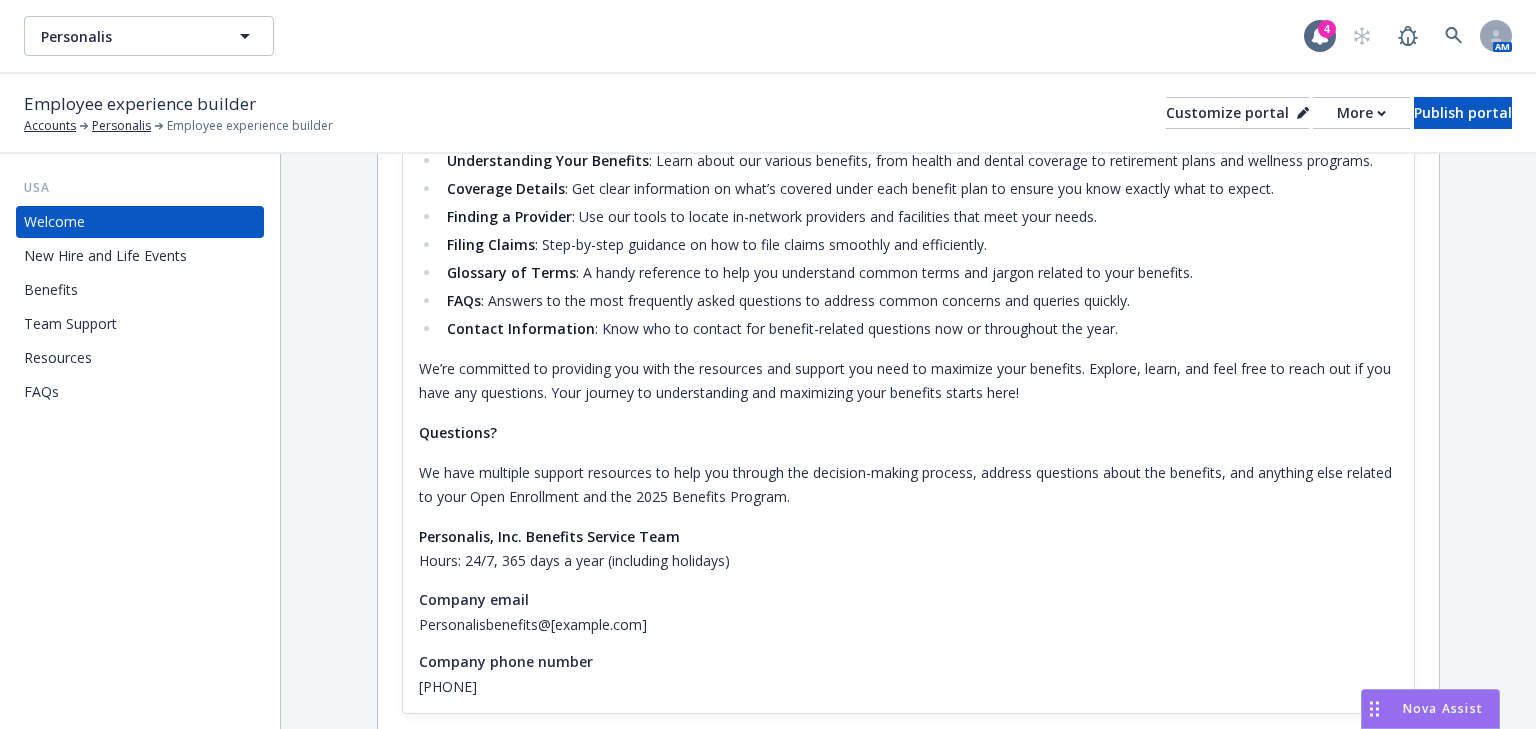 click on "Benefits" at bounding box center (51, 290) 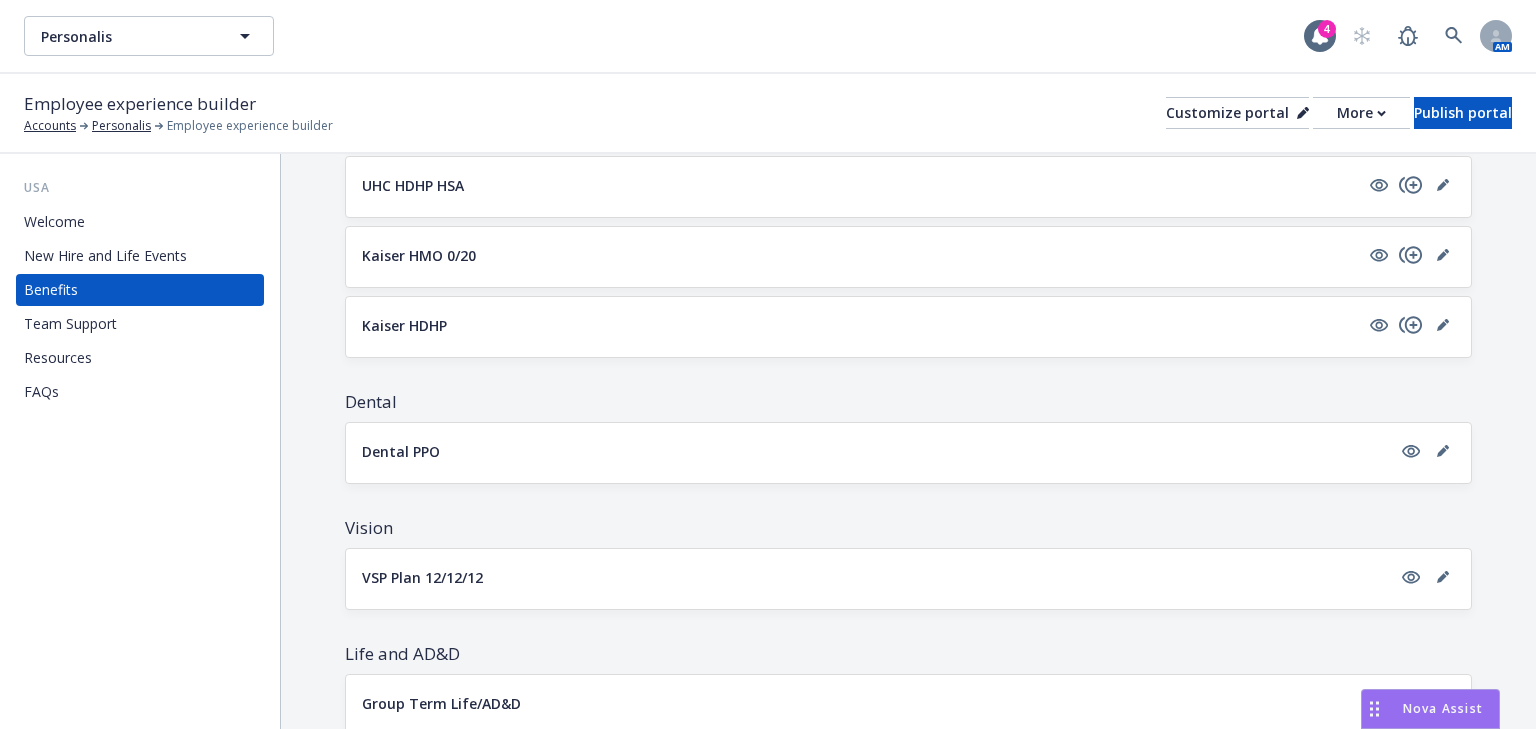 scroll, scrollTop: 240, scrollLeft: 0, axis: vertical 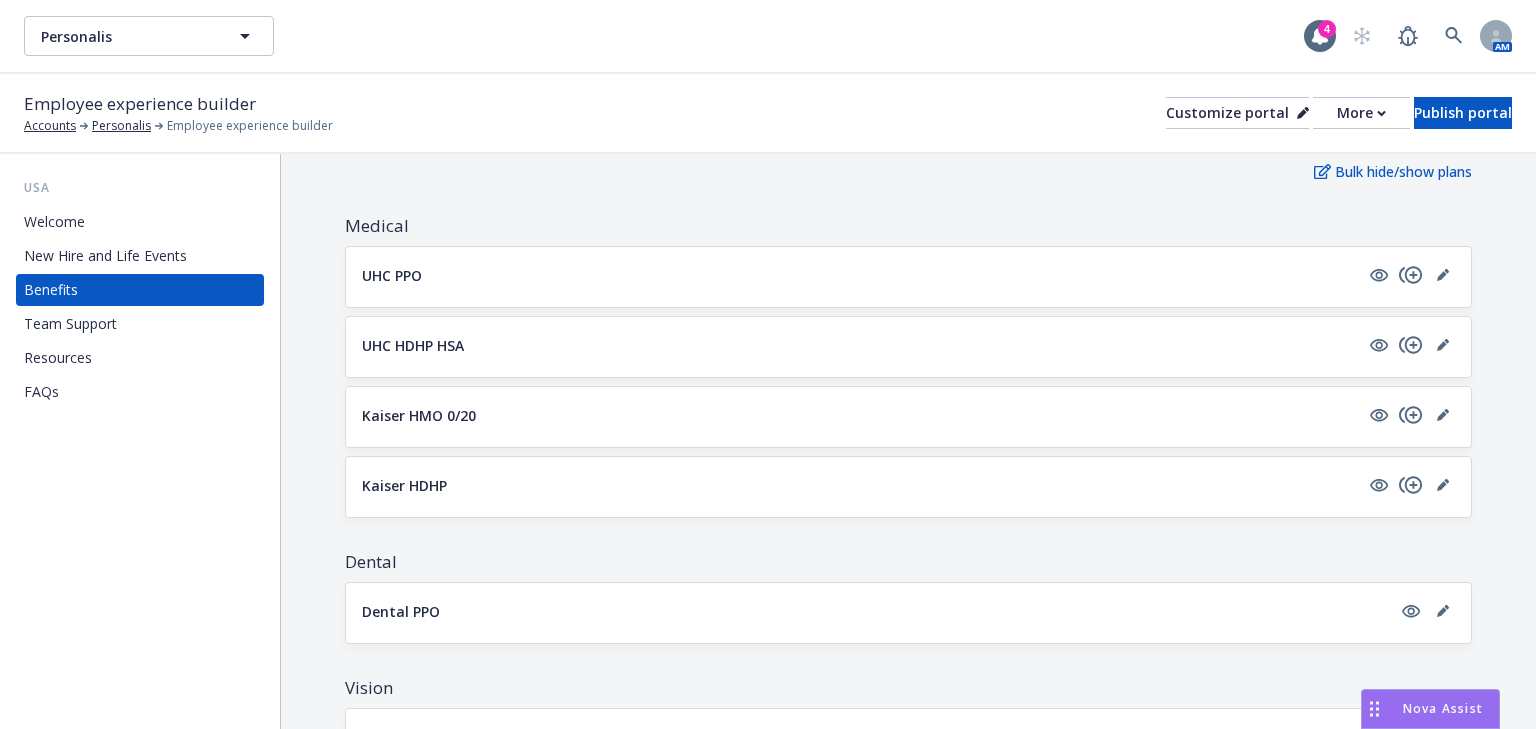 click on "Kaiser HDHP" at bounding box center [908, 487] 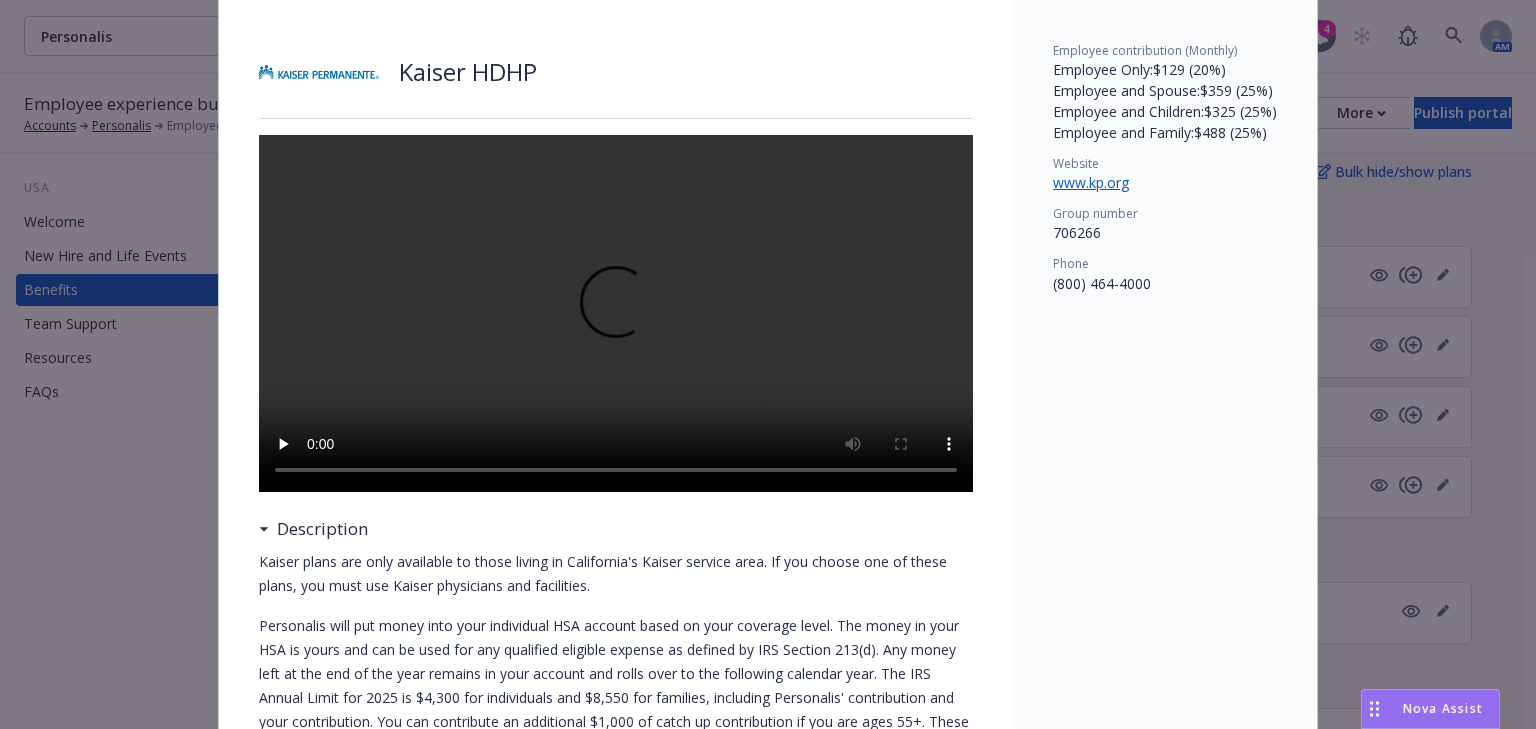 scroll, scrollTop: 140, scrollLeft: 0, axis: vertical 